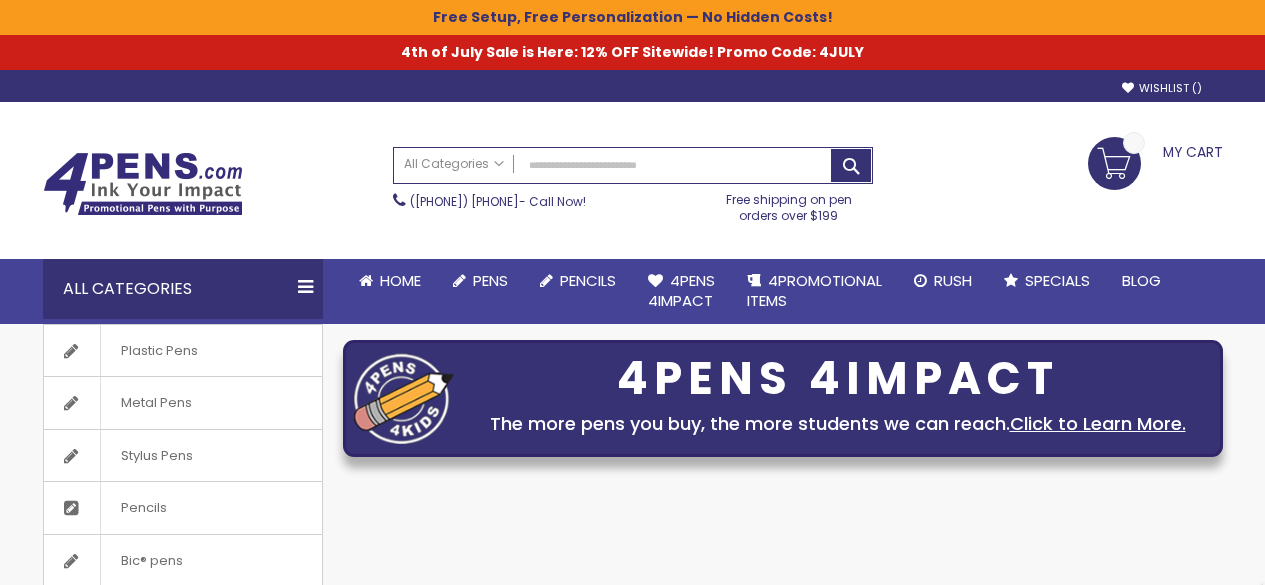 scroll, scrollTop: 0, scrollLeft: 0, axis: both 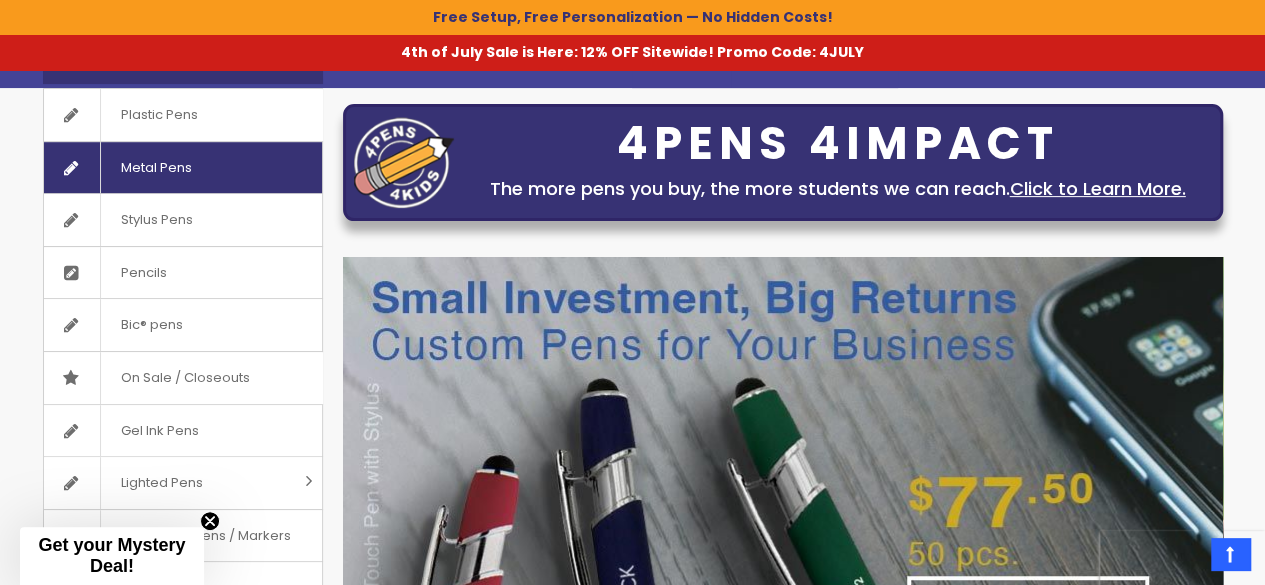 click on "Metal Pens" at bounding box center (156, 168) 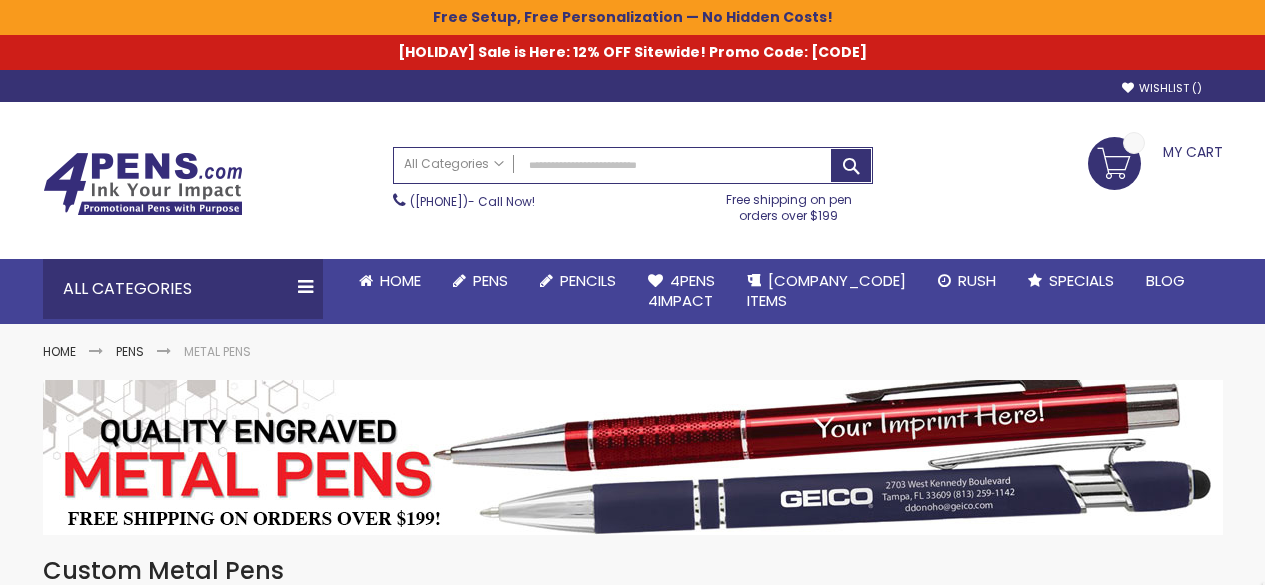 scroll, scrollTop: 0, scrollLeft: 0, axis: both 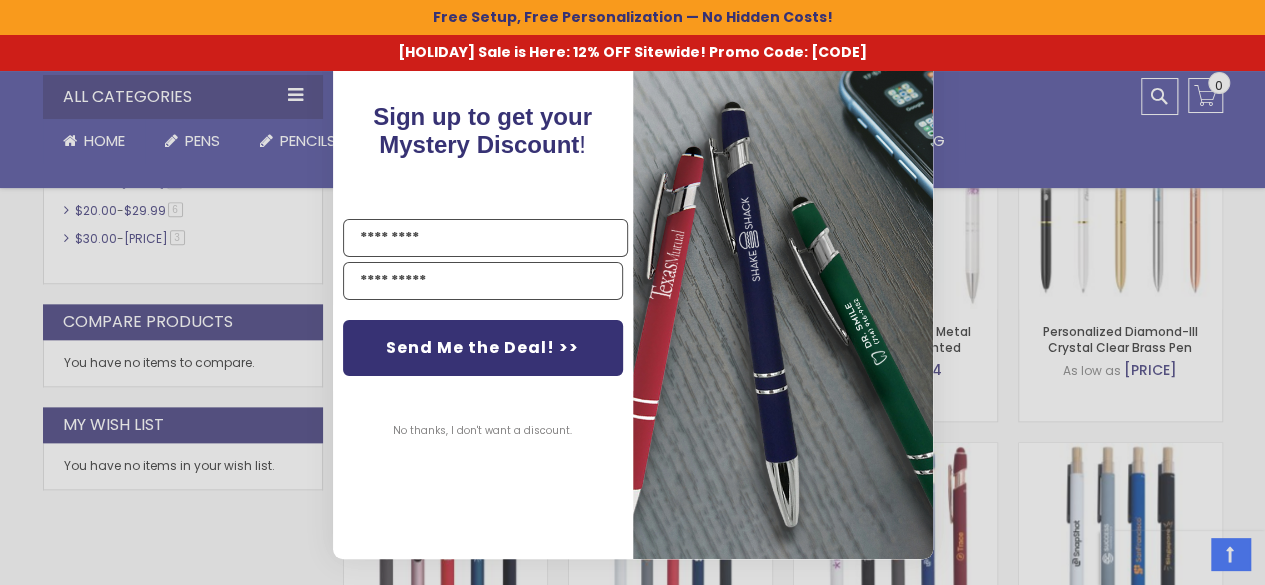 click on "No thanks, I don't want a discount." at bounding box center [482, 431] 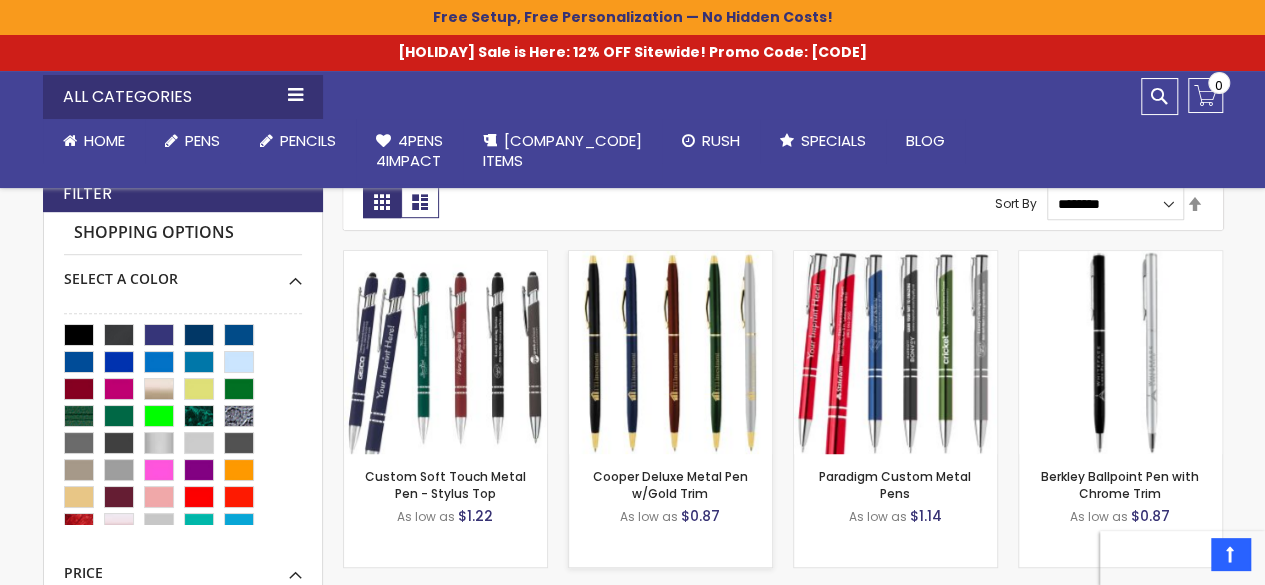 scroll, scrollTop: 498, scrollLeft: 0, axis: vertical 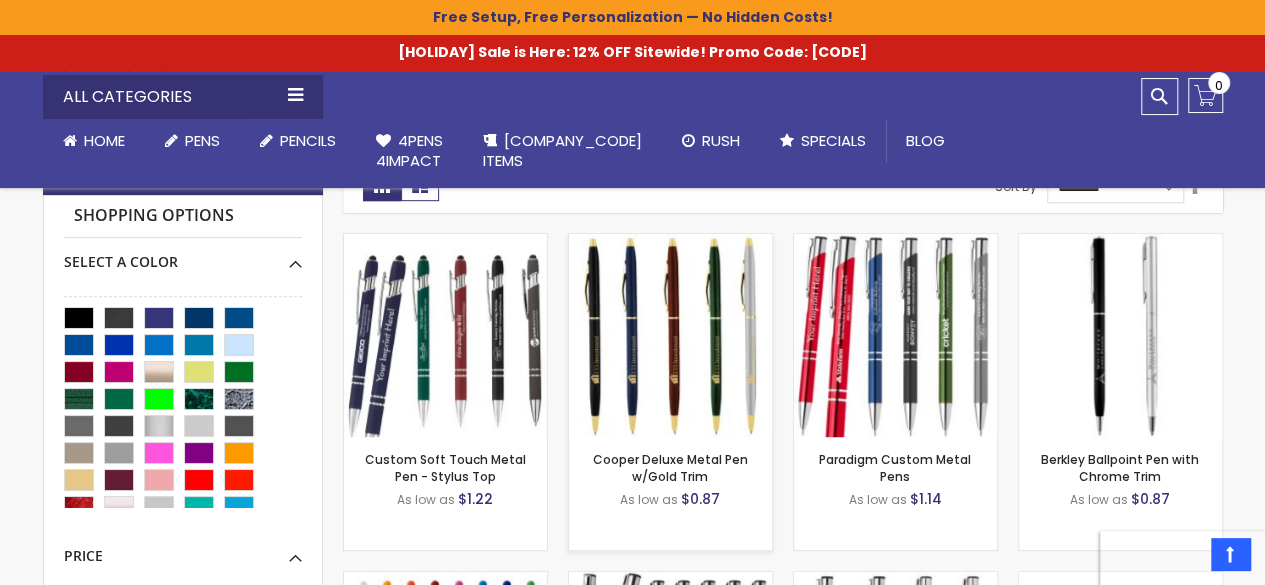 click at bounding box center [670, 335] 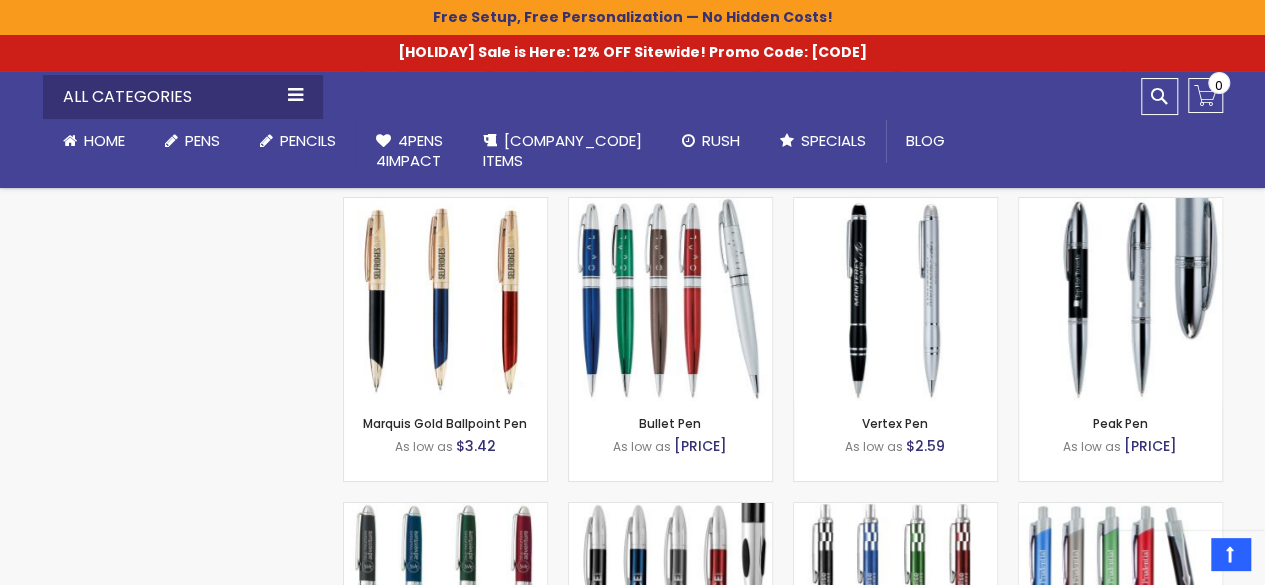 scroll, scrollTop: 3781, scrollLeft: 0, axis: vertical 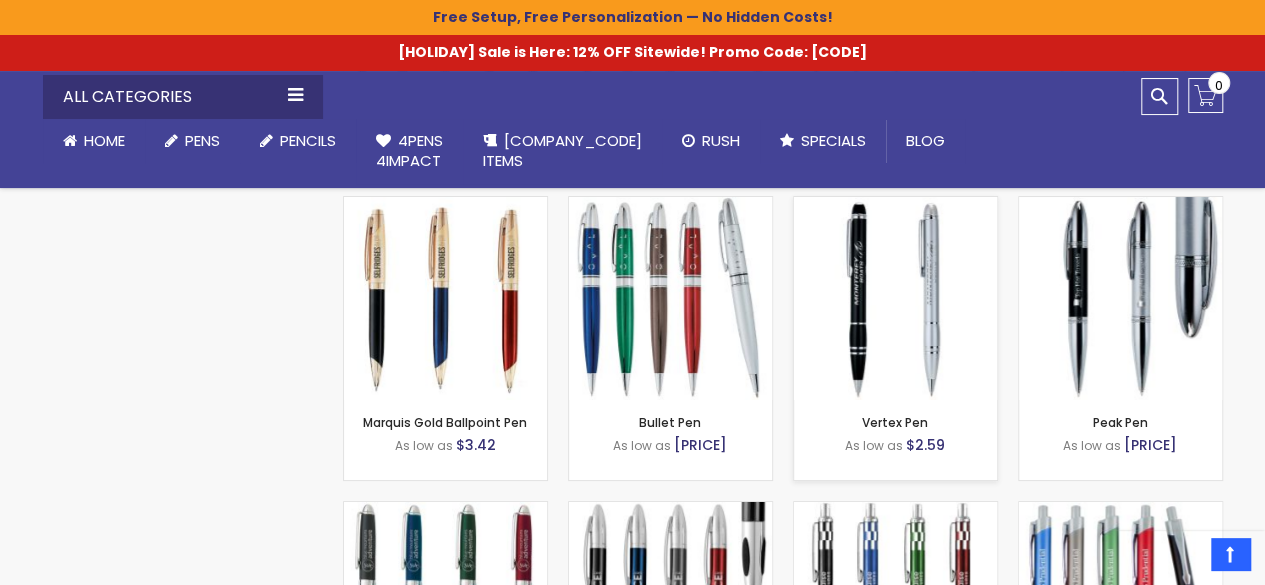click at bounding box center (895, 298) 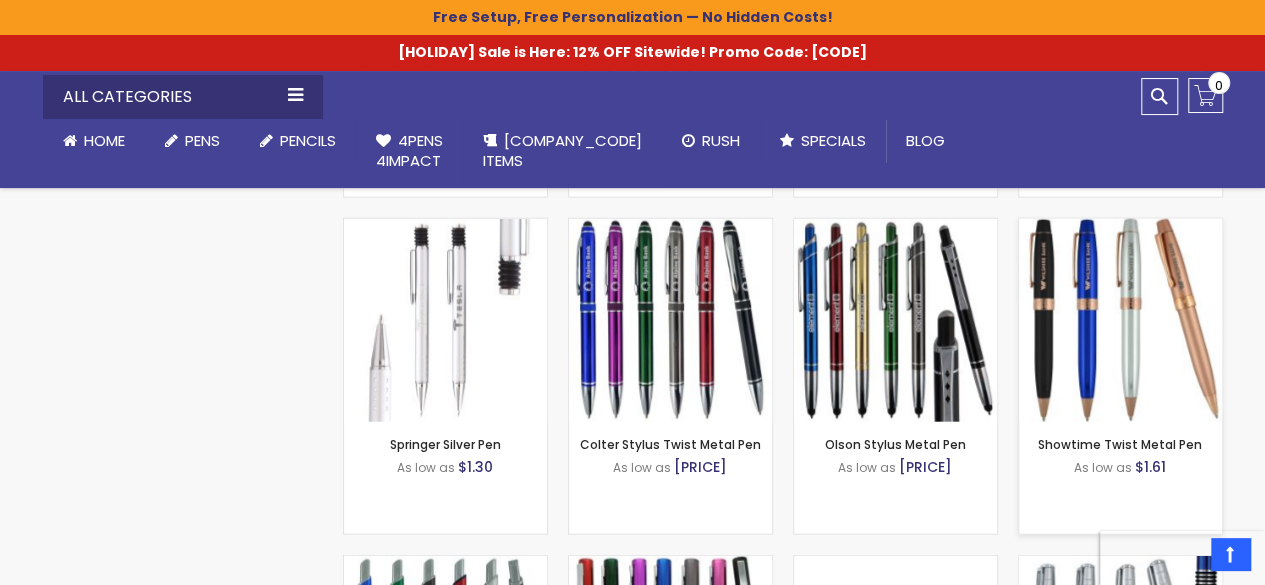 scroll, scrollTop: 2202, scrollLeft: 0, axis: vertical 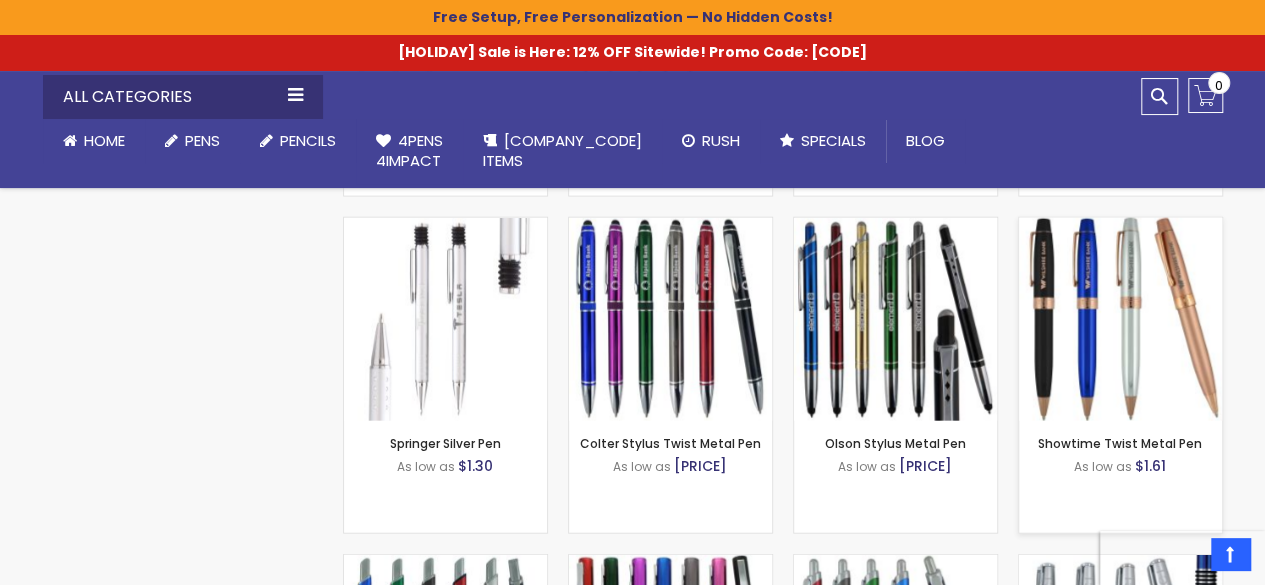 click at bounding box center (1120, 319) 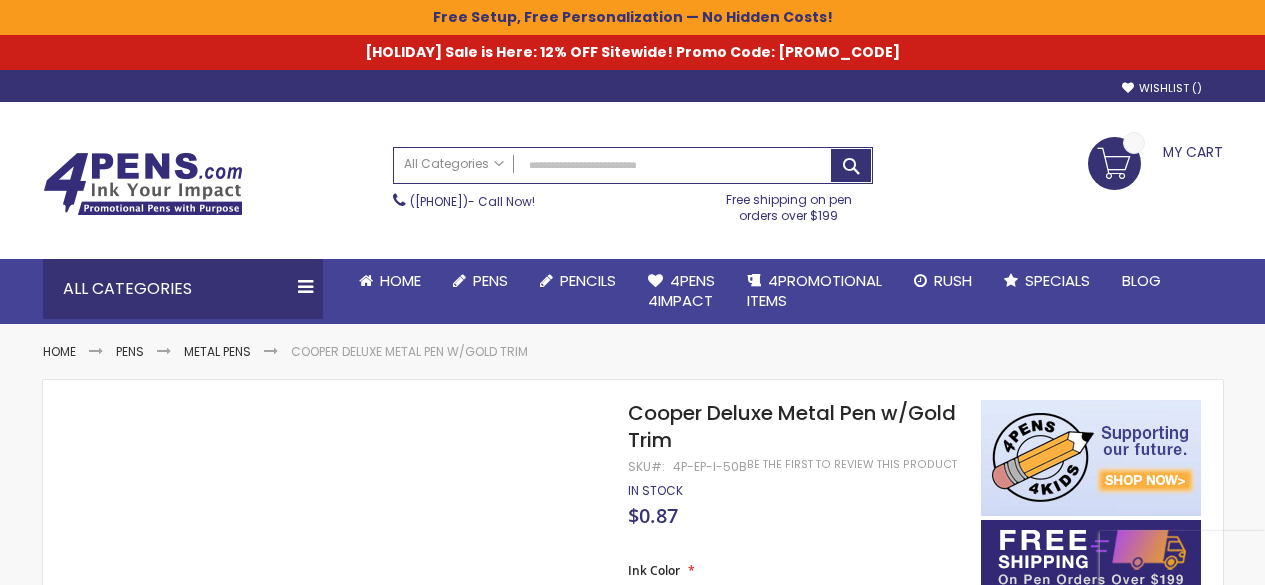 scroll, scrollTop: 0, scrollLeft: 0, axis: both 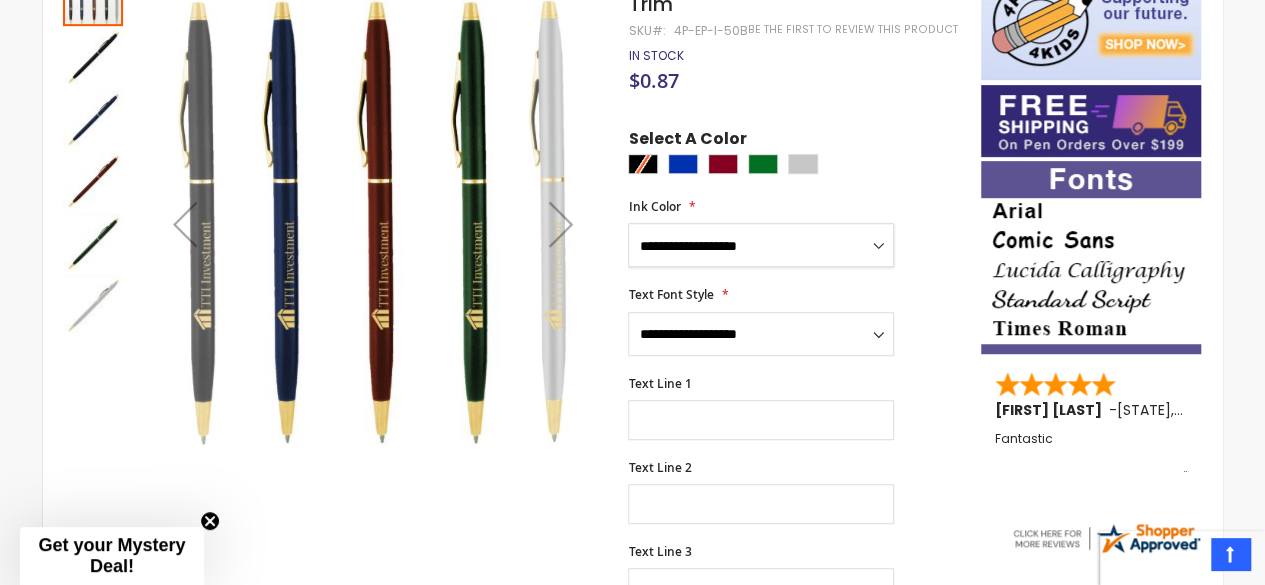 click on "**********" at bounding box center [761, 245] 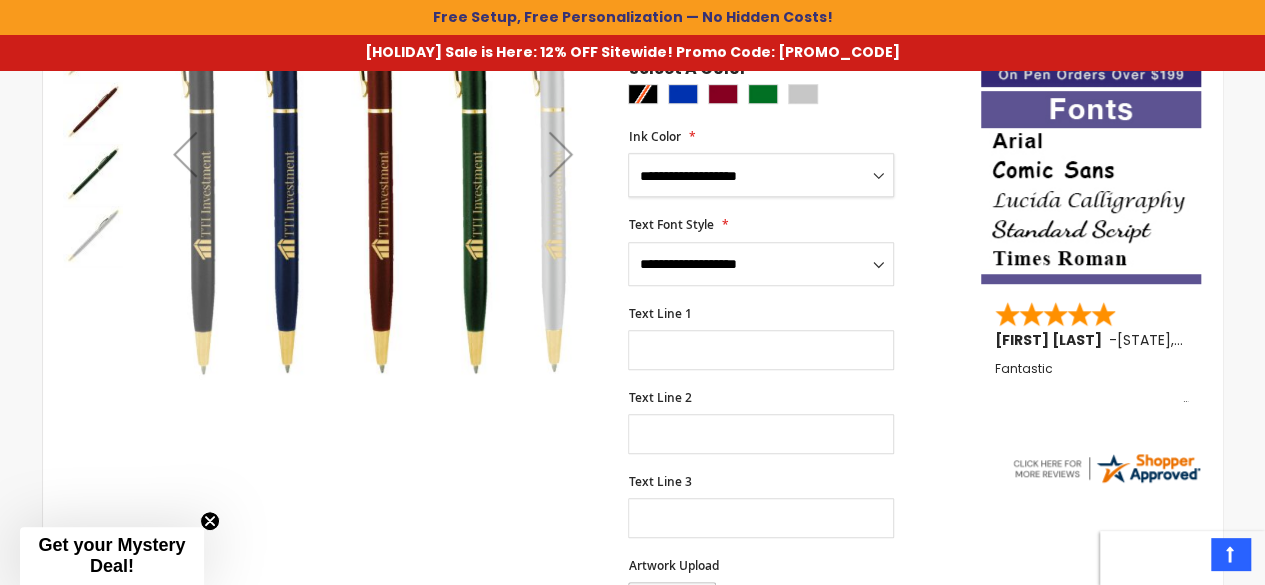 select on "****" 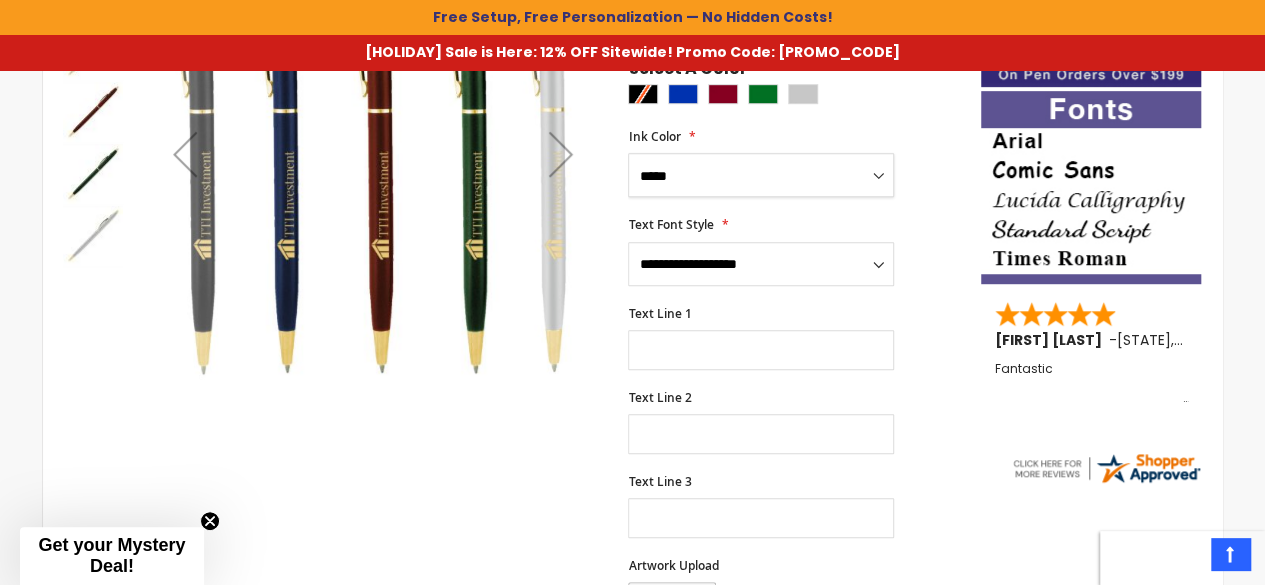 click on "**********" at bounding box center (761, 175) 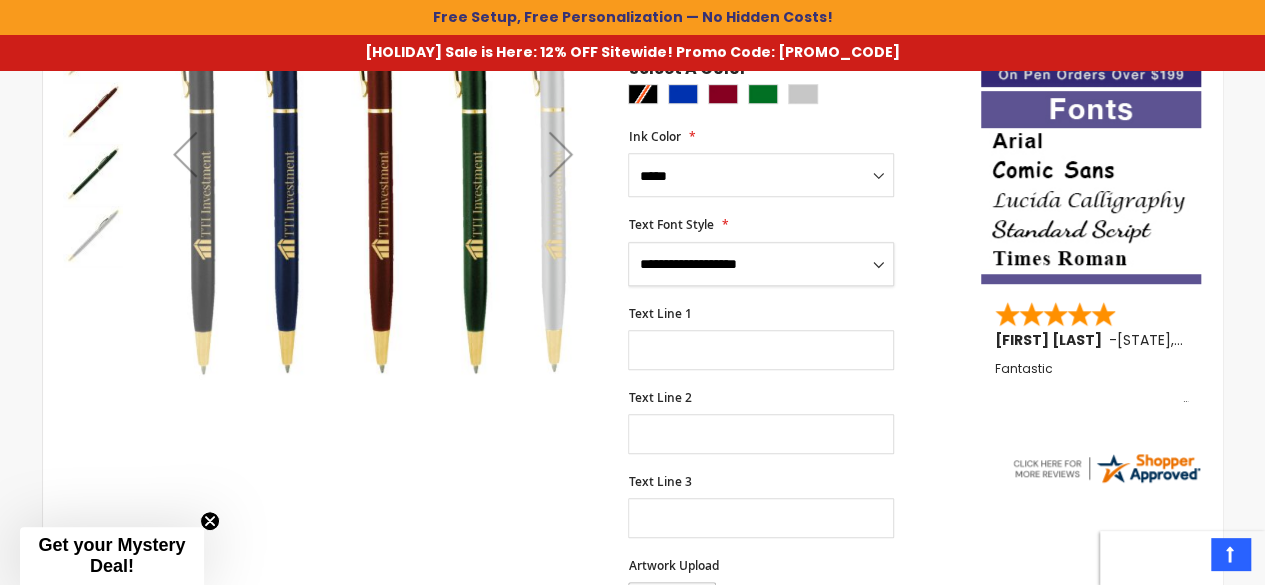 click on "**********" at bounding box center [761, 264] 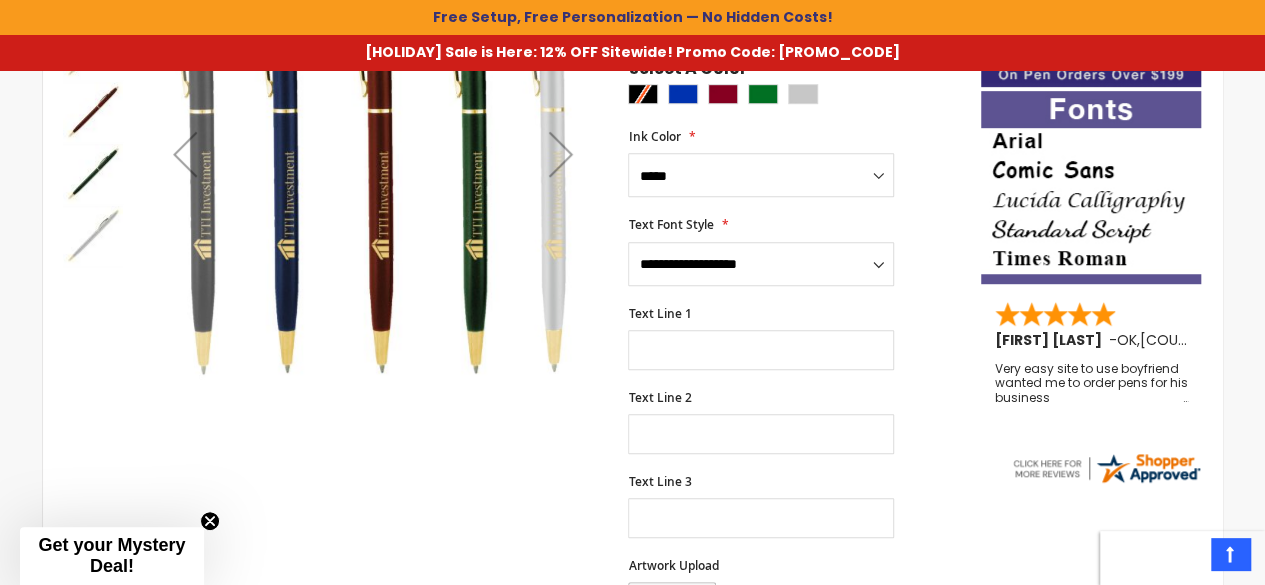 click on "Skip to the end of the images gallery
Skip to the beginning of the images gallery
Cooper Deluxe Metal Pen w/Gold Trim
SKU
4P-EP-I-50B
Be the first to review this product
In stock
Only  %1  left
$0.87" at bounding box center [512, 652] 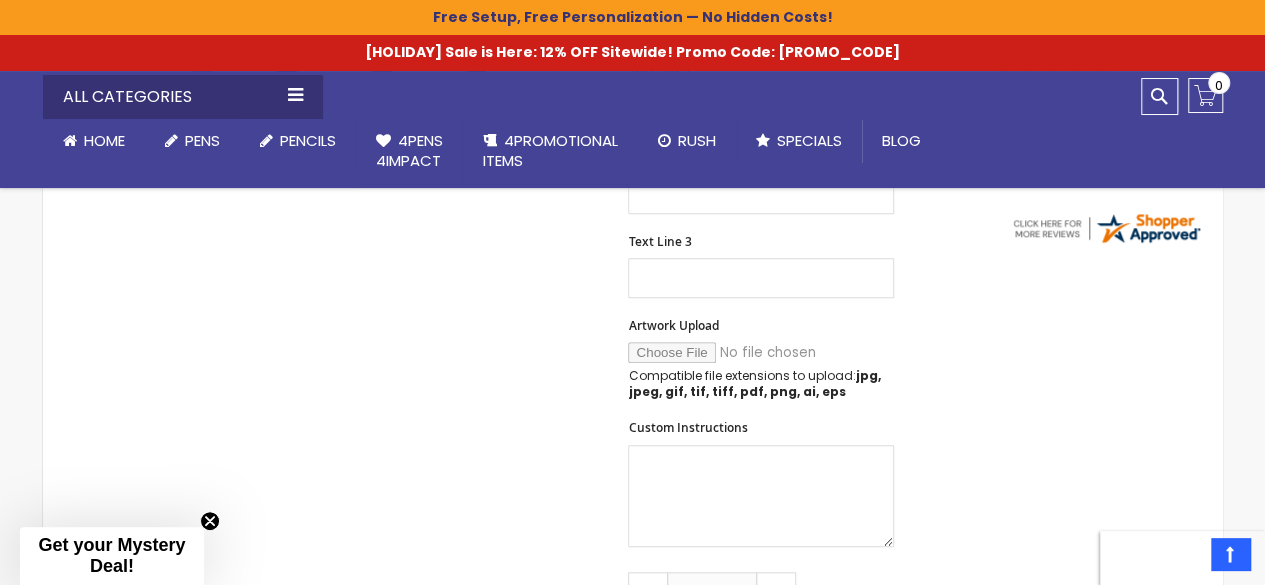 scroll, scrollTop: 747, scrollLeft: 0, axis: vertical 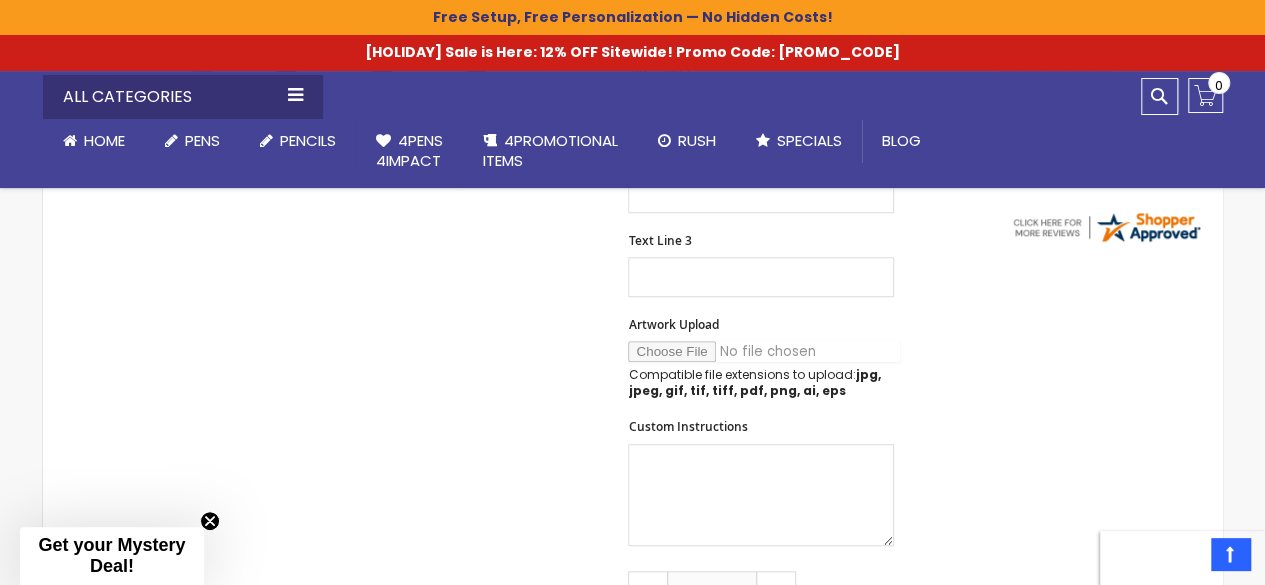 click on "Artwork Upload" at bounding box center (764, 351) 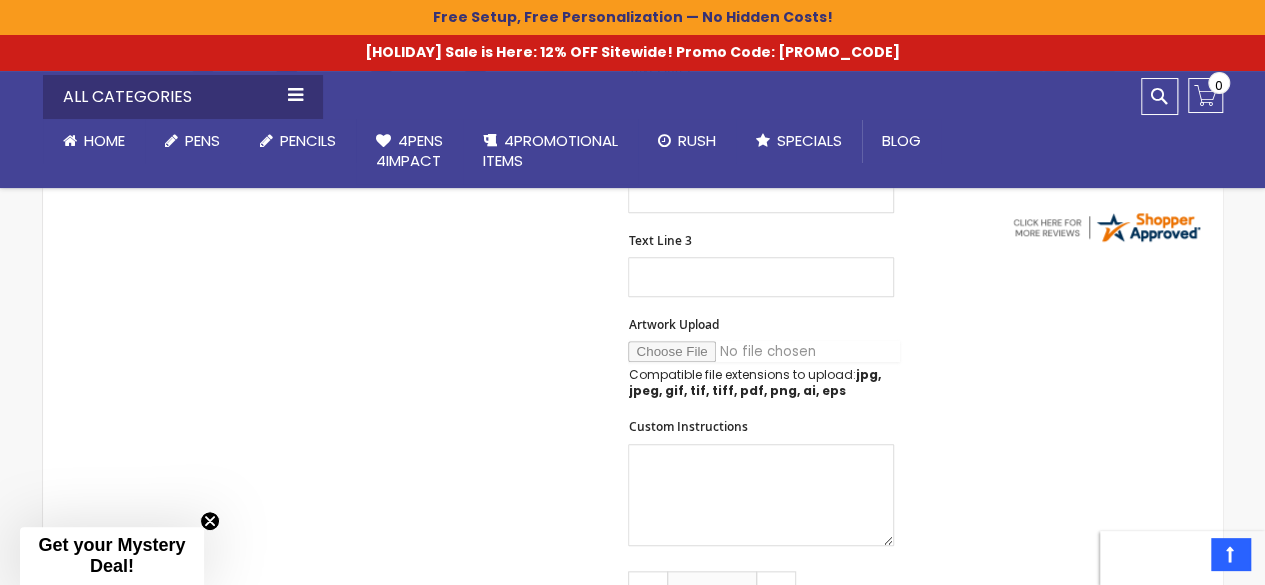 type on "**********" 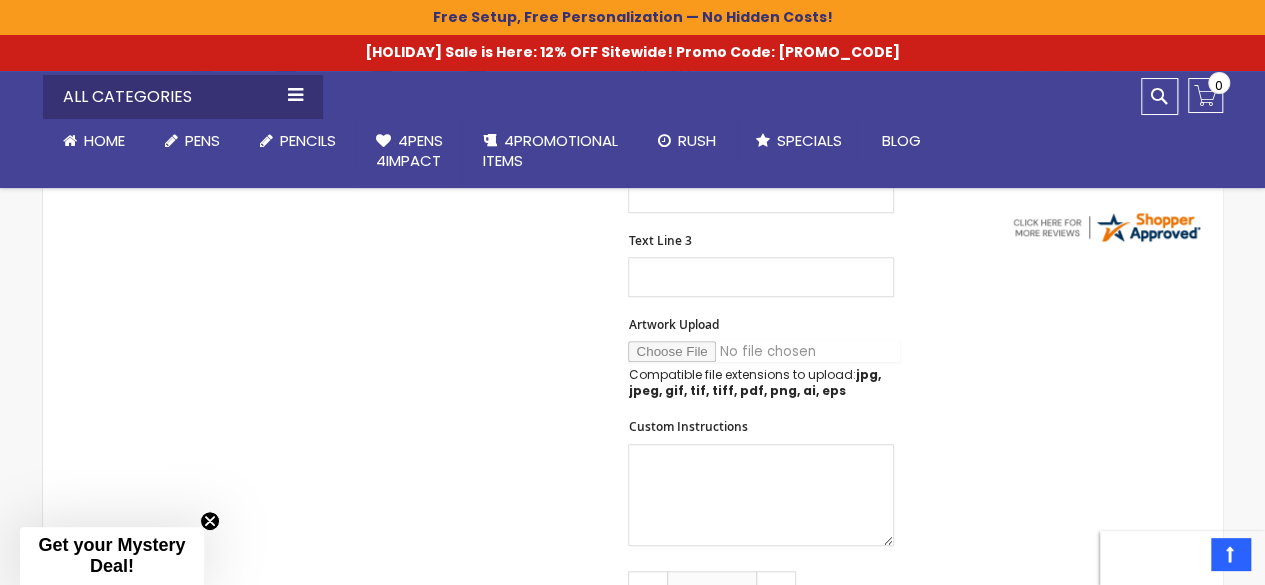 click on "Artwork Upload" at bounding box center (764, 351) 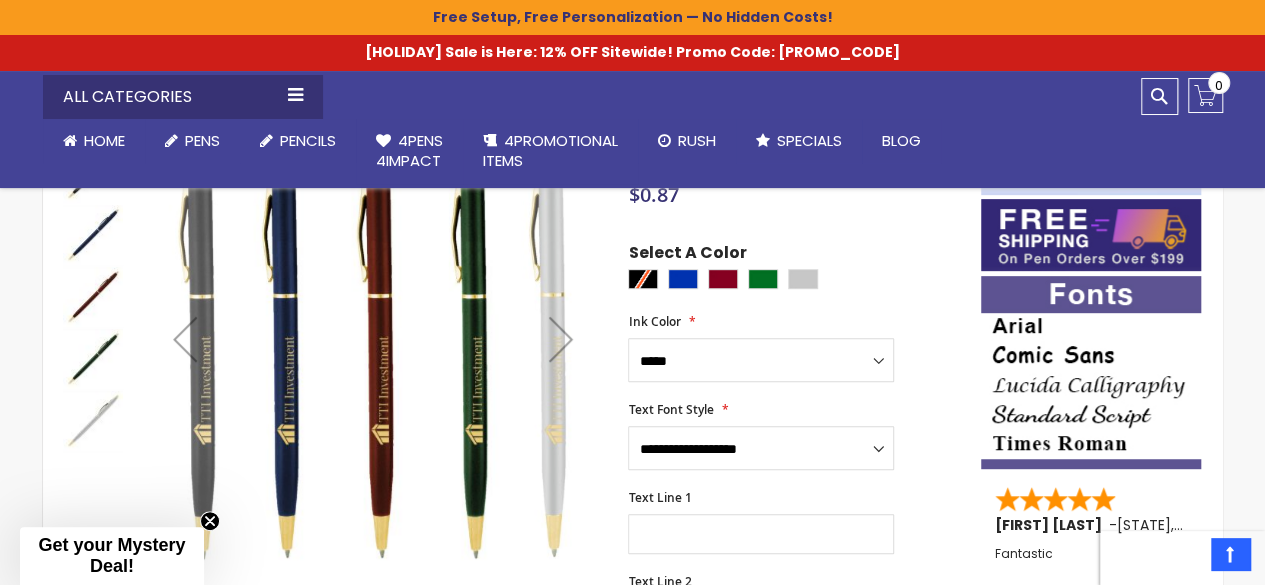 scroll, scrollTop: 320, scrollLeft: 0, axis: vertical 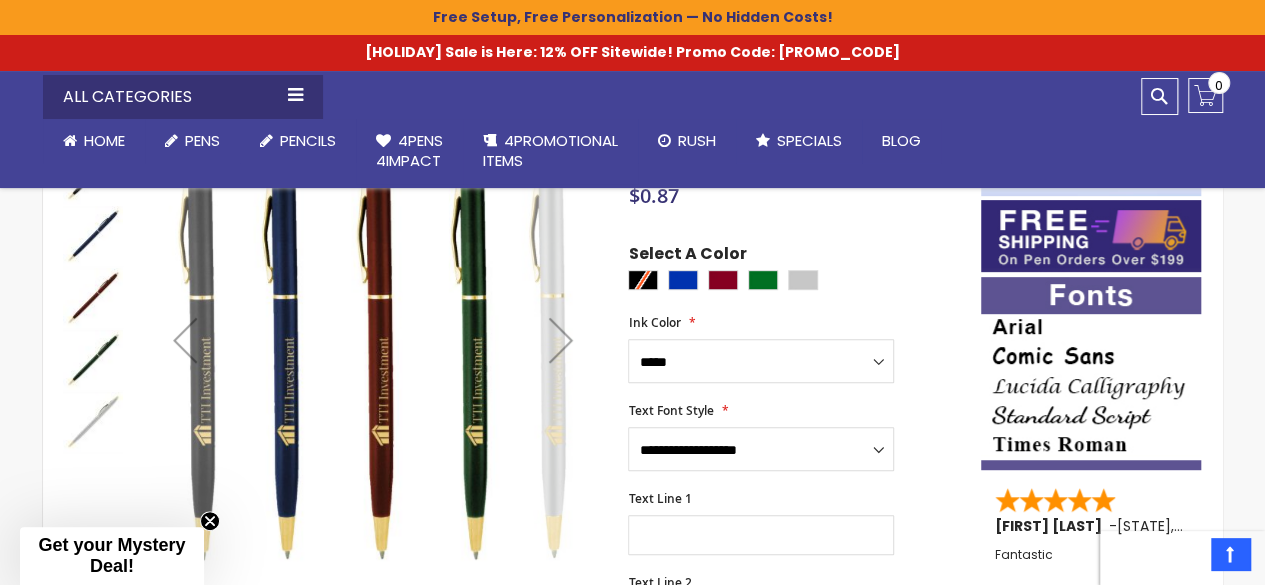 click at bounding box center [561, 340] 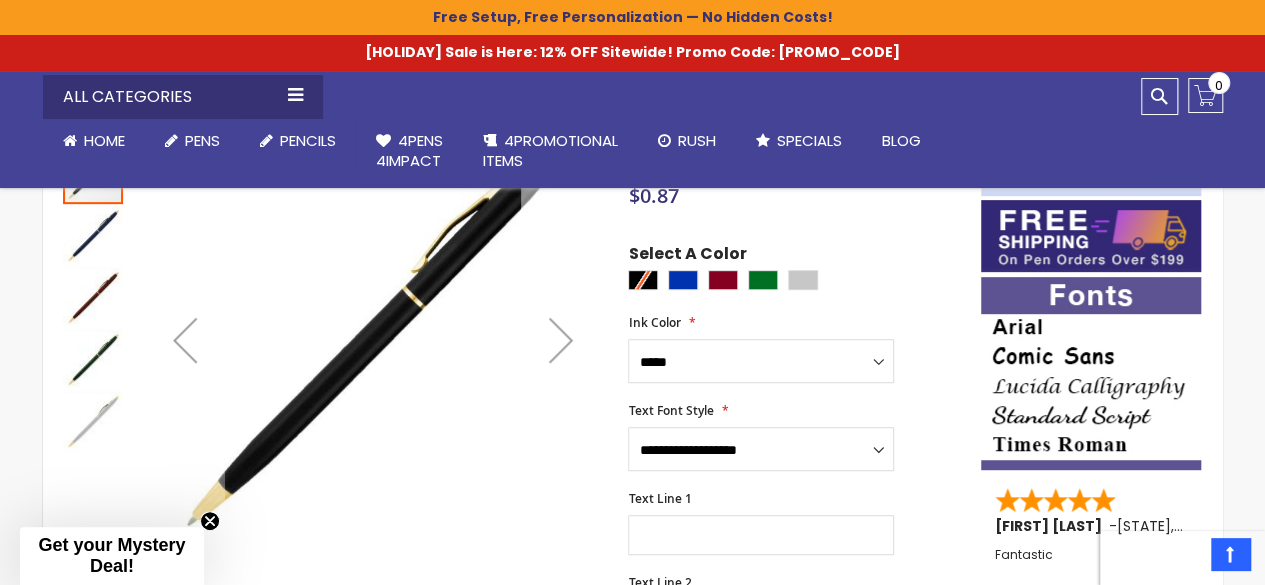click at bounding box center [561, 340] 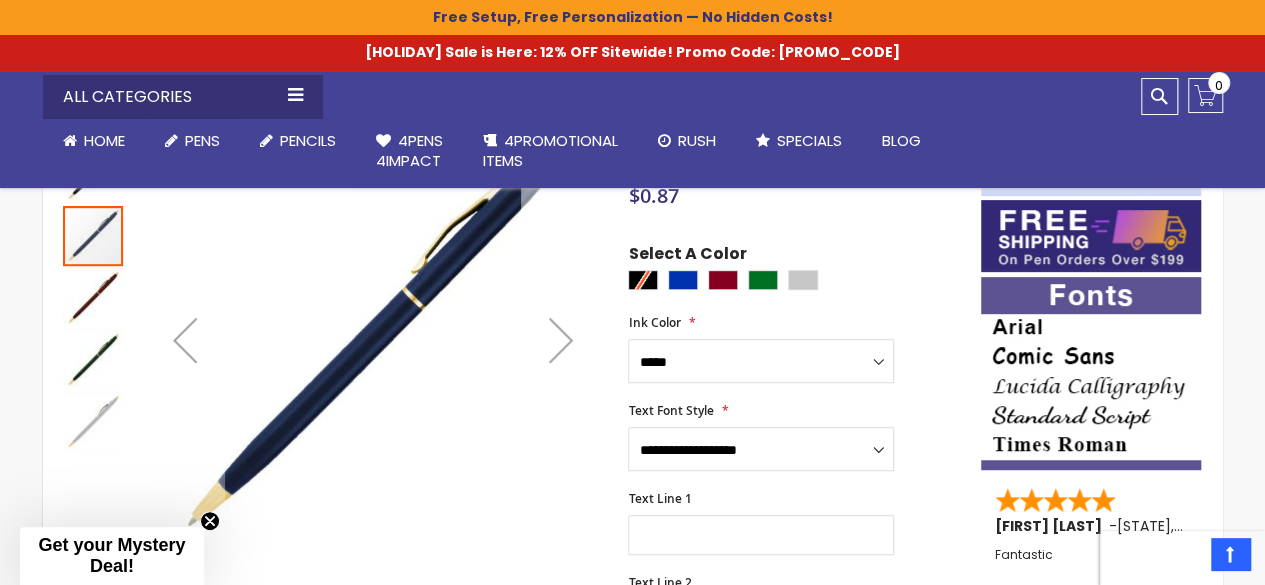click at bounding box center (561, 340) 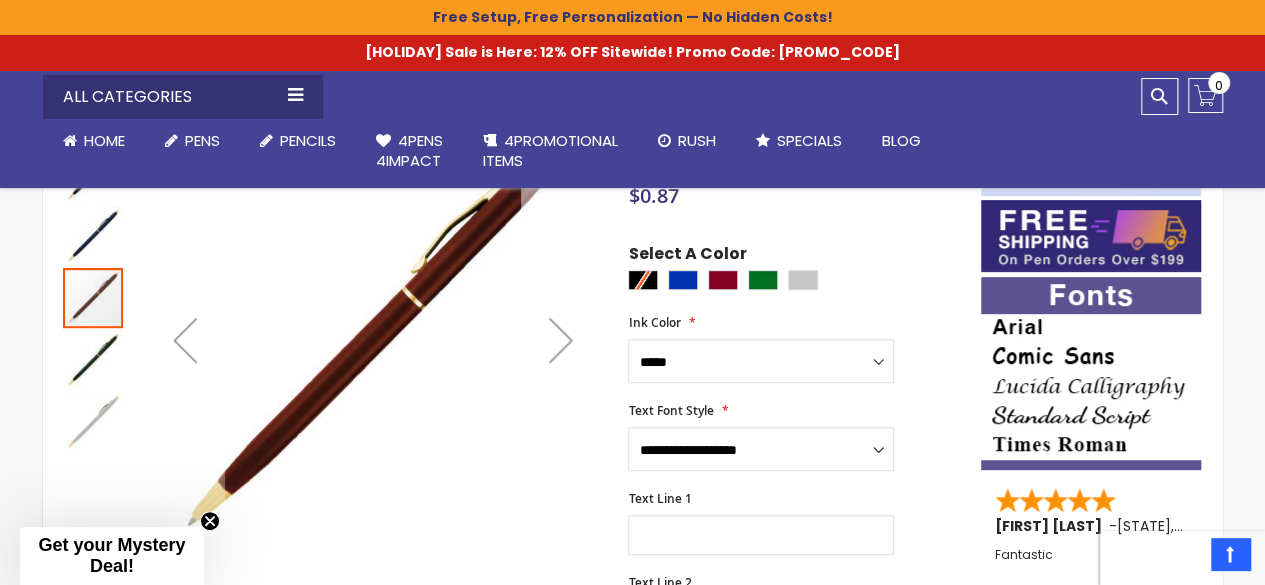 click at bounding box center [561, 340] 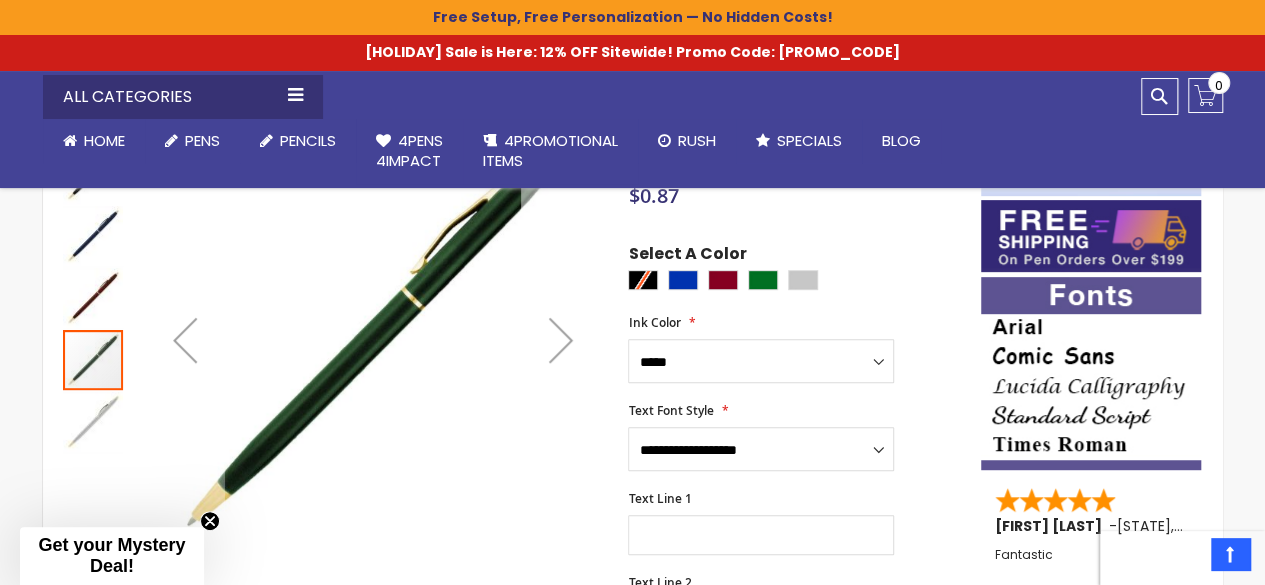 click at bounding box center (561, 340) 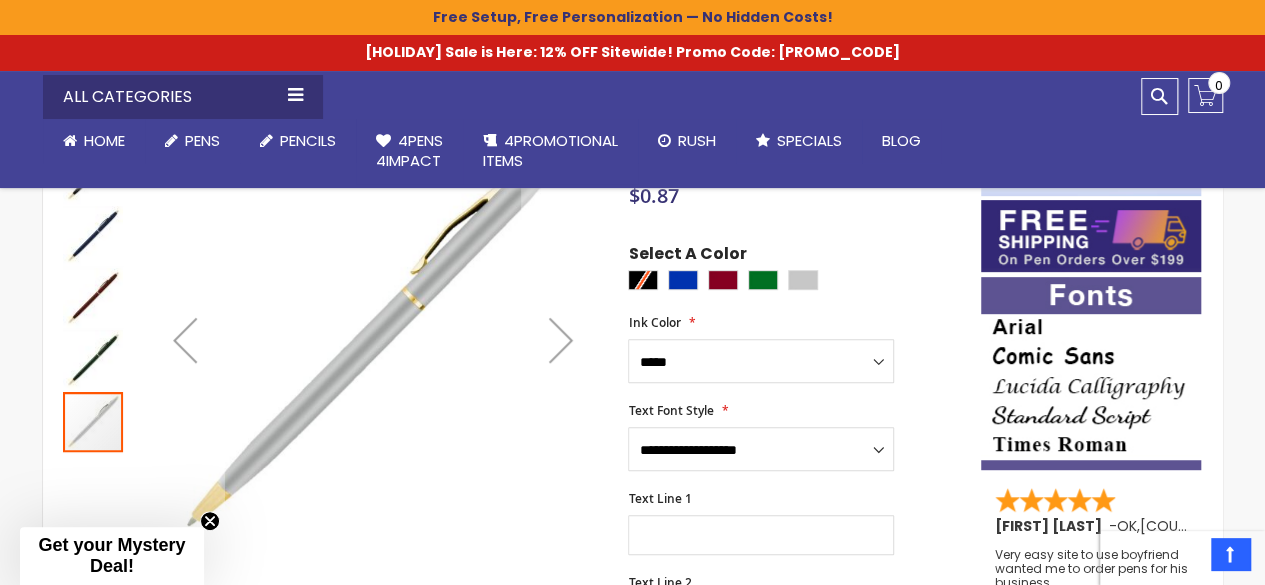 click at bounding box center (93, 112) 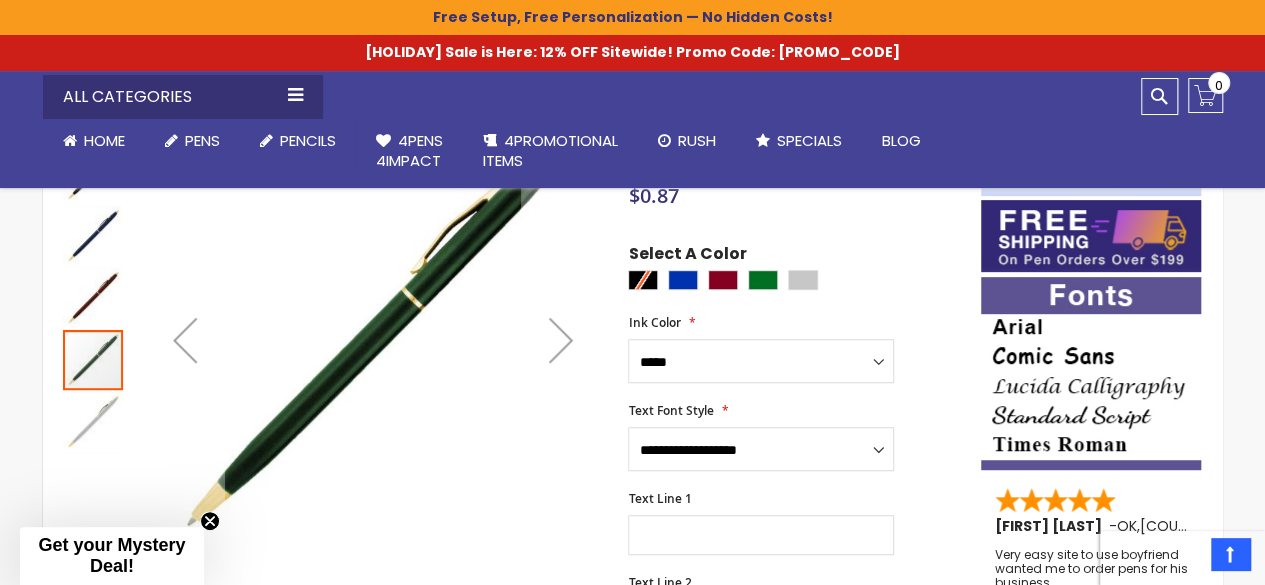 click at bounding box center (93, 112) 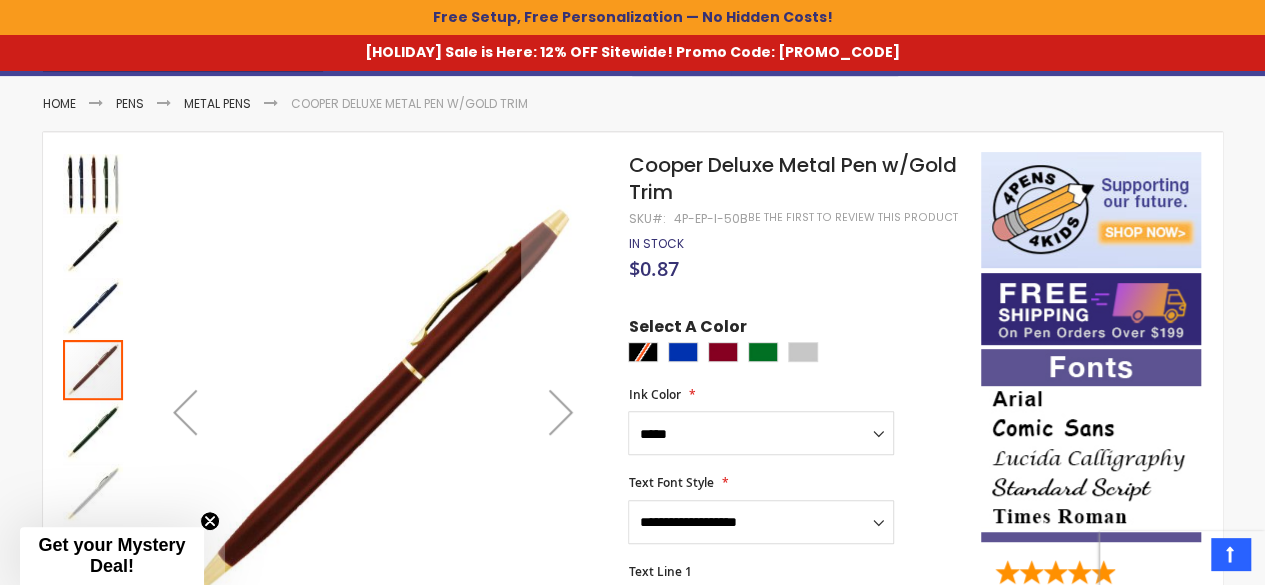 scroll, scrollTop: 239, scrollLeft: 0, axis: vertical 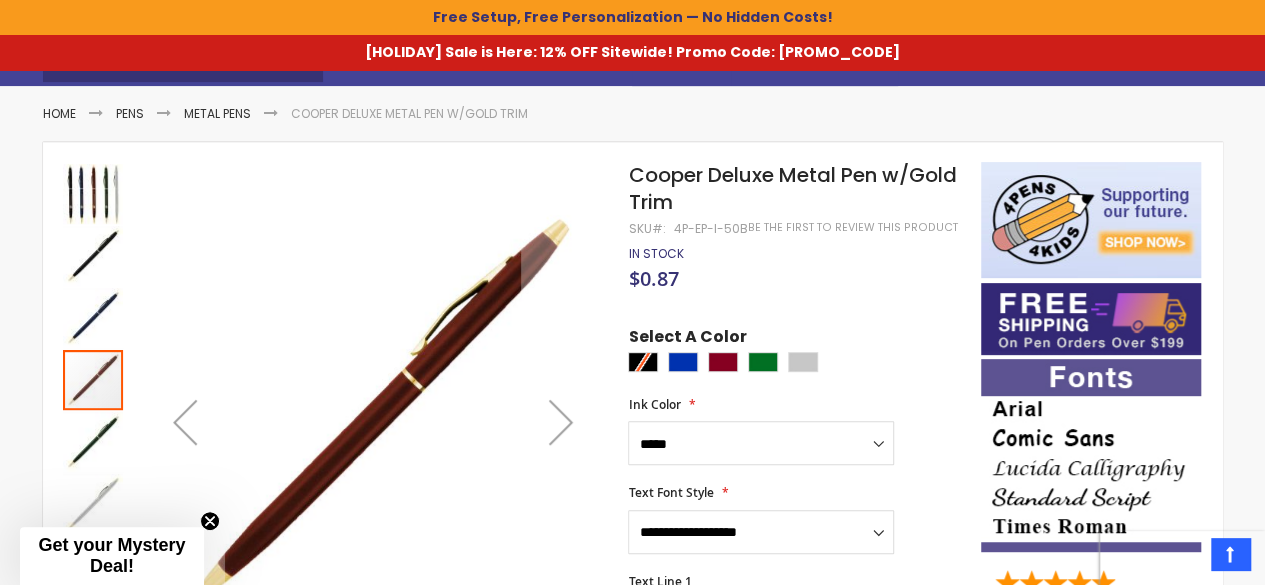 click at bounding box center (93, 194) 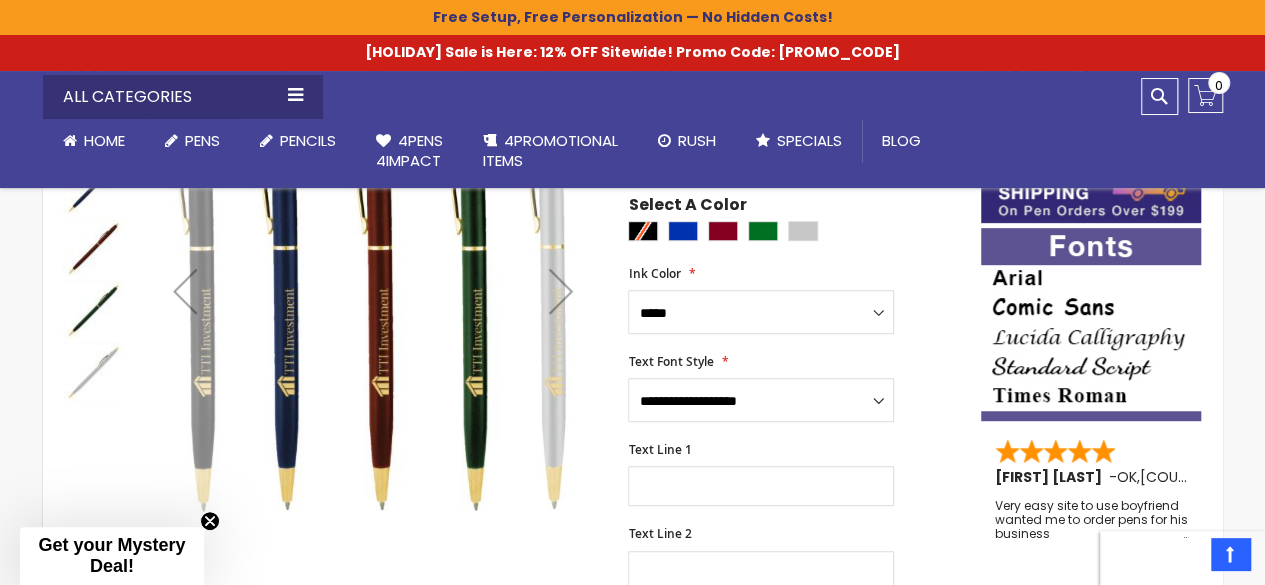 scroll, scrollTop: 368, scrollLeft: 0, axis: vertical 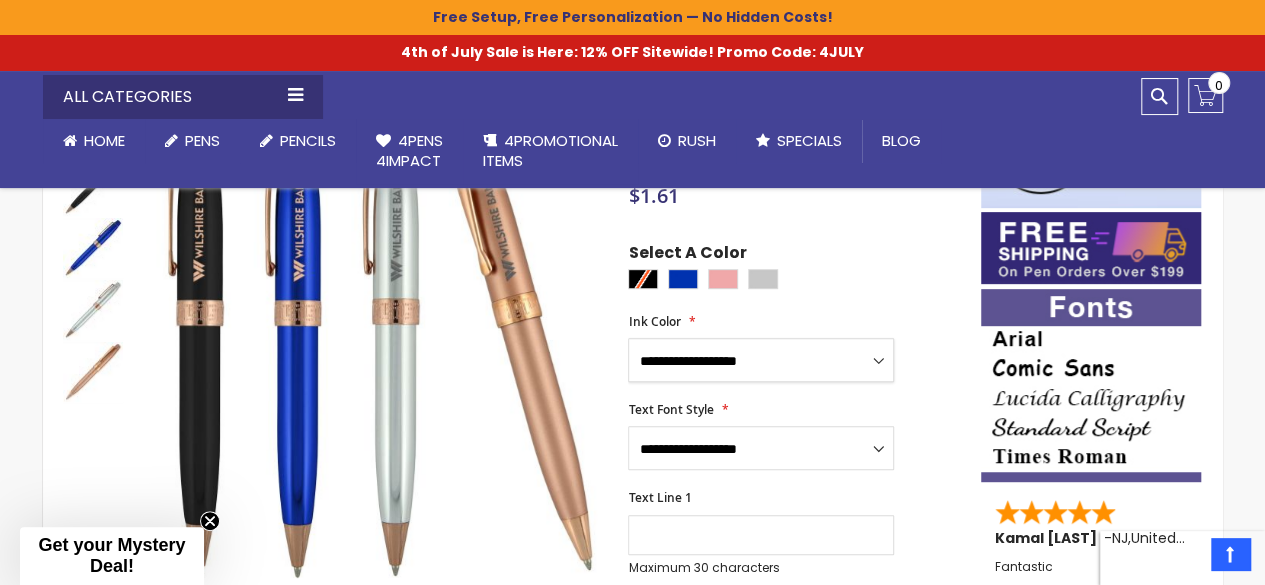 click on "**********" at bounding box center [761, 360] 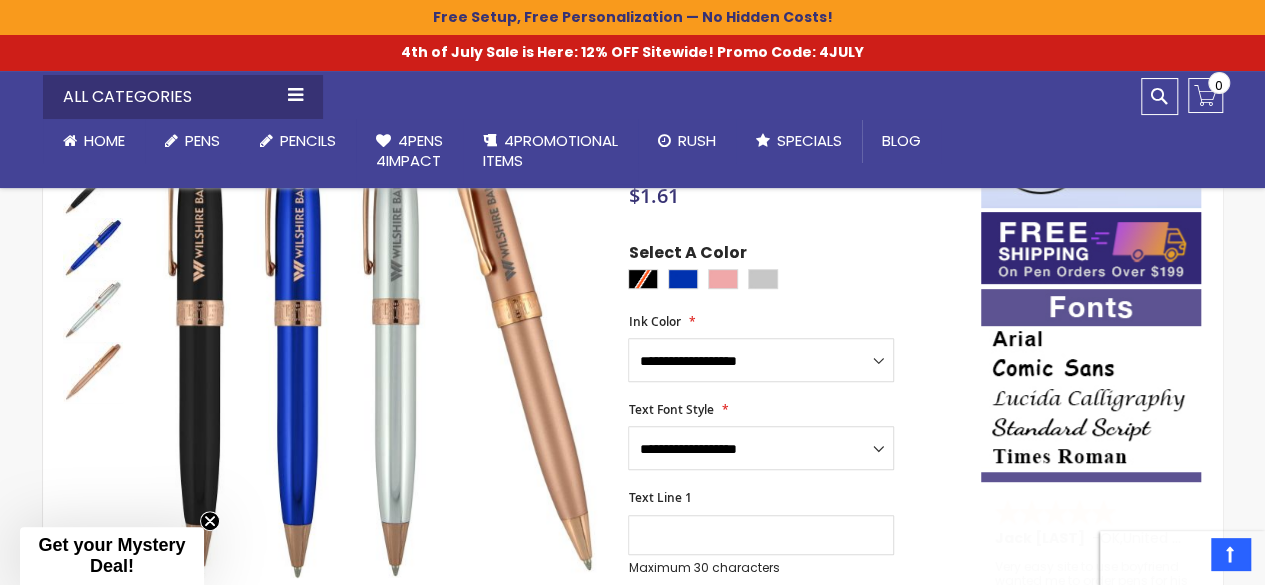 click on "**********" at bounding box center [794, 348] 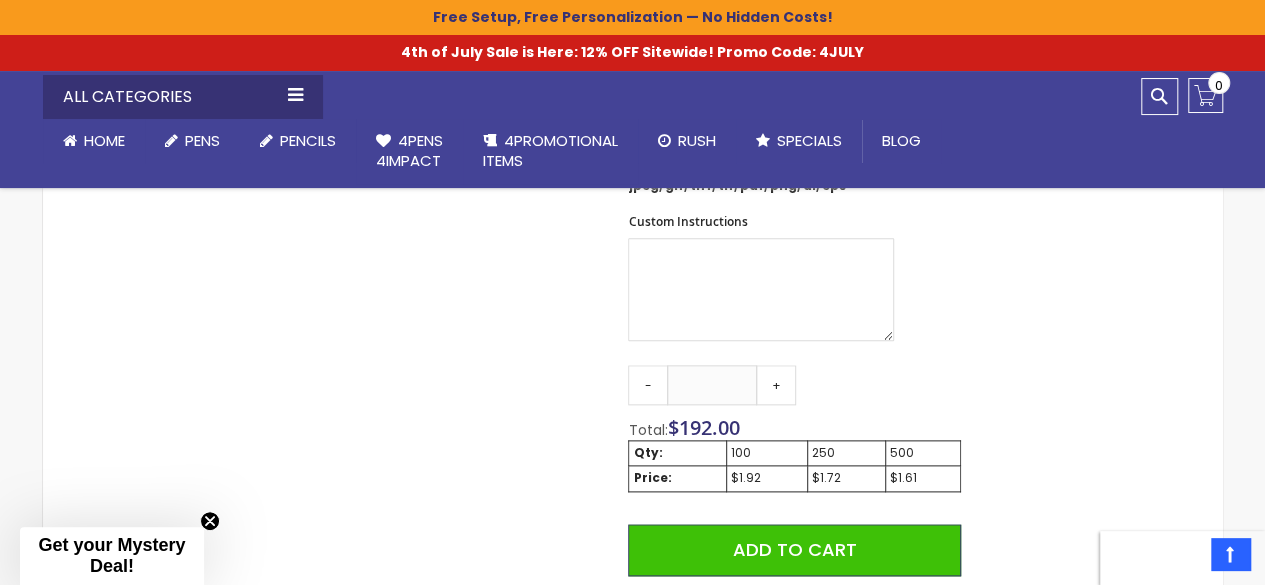 scroll, scrollTop: 1002, scrollLeft: 0, axis: vertical 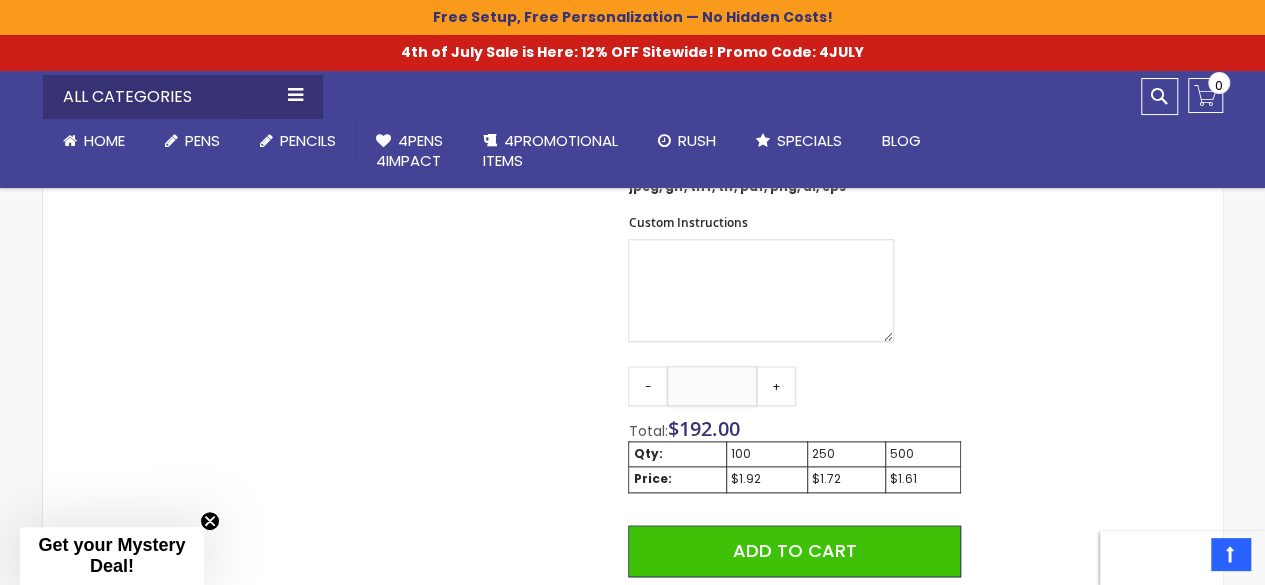 click on "***" at bounding box center (712, 386) 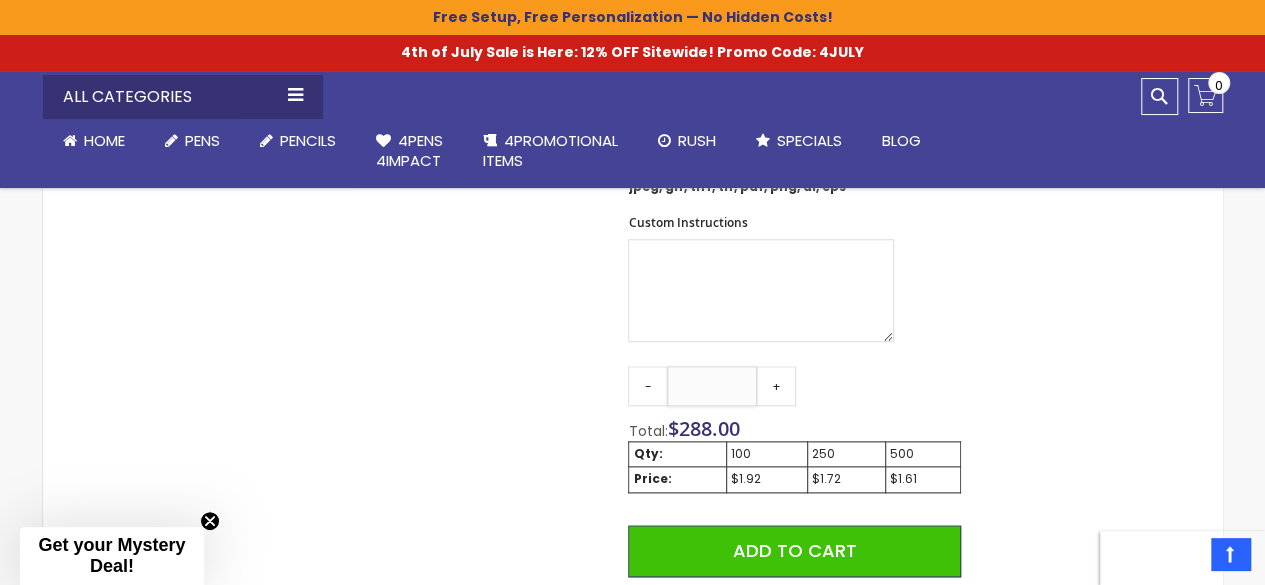type on "***" 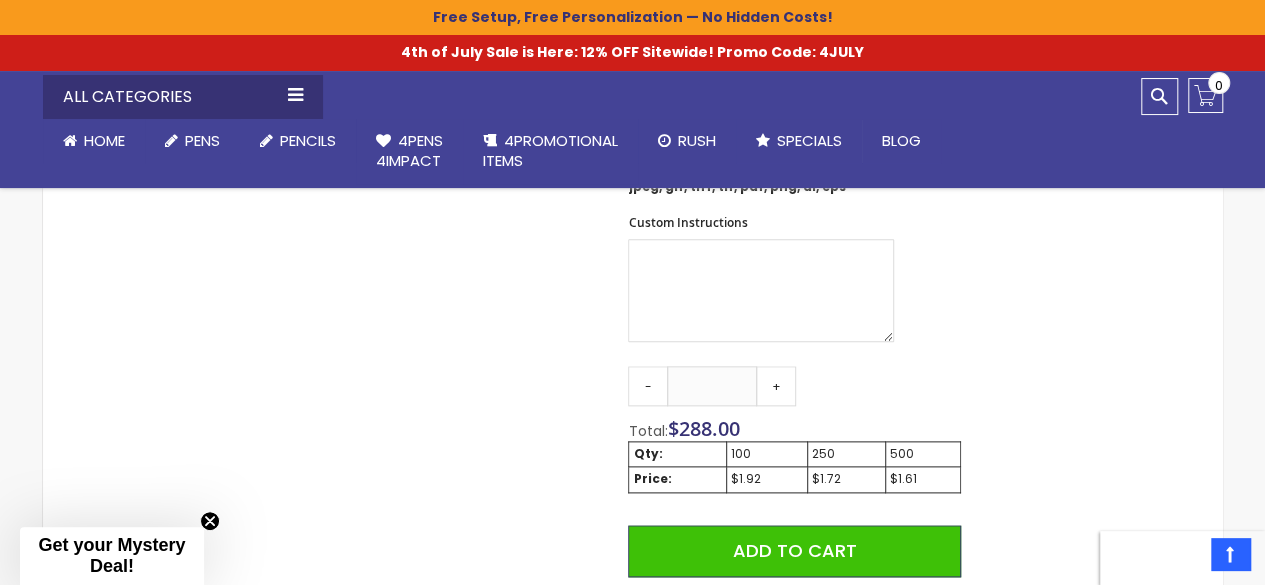 click on "Qty
-
***
+
Total:  $ 288.00
Qty:
100
250
500
Price:
$1.92
$1.72
$1.61
Add to Cart
@import url(//fonts.googleapis.com/css?family=Google+Sans_old:500) ••••••" at bounding box center [794, 560] 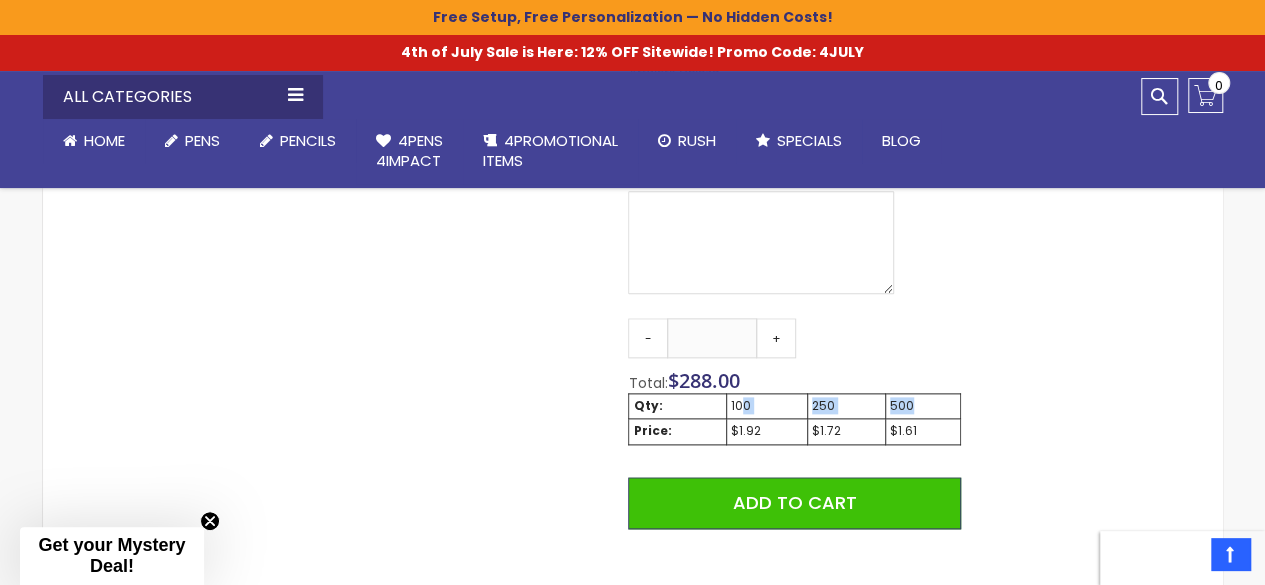 drag, startPoint x: 738, startPoint y: 402, endPoint x: 927, endPoint y: 407, distance: 189.06613 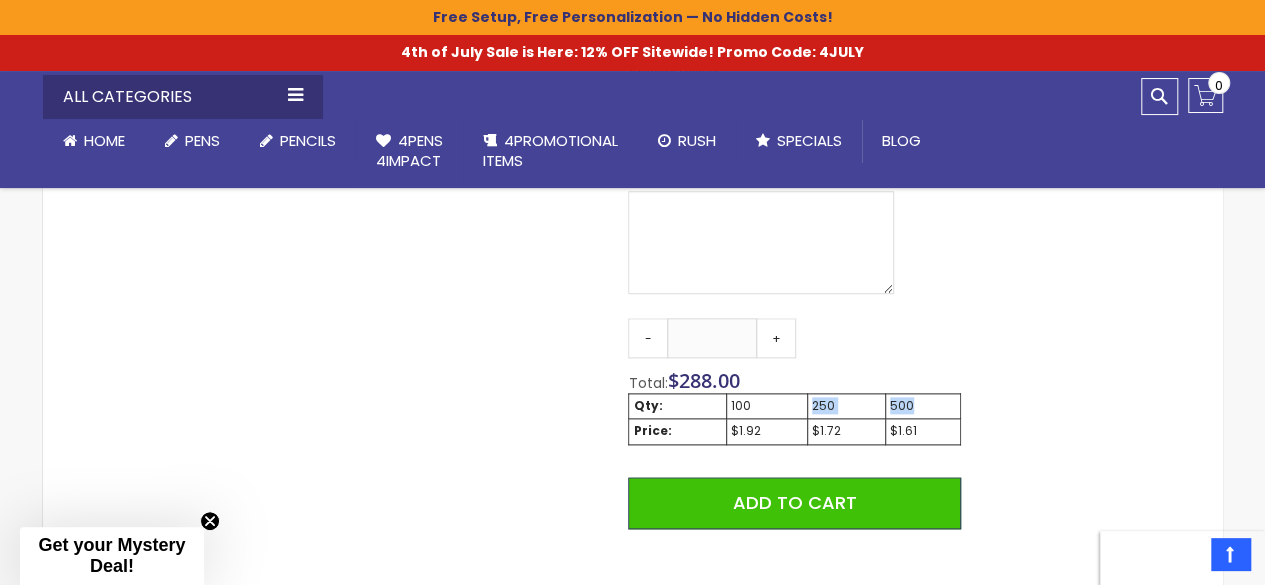 drag, startPoint x: 927, startPoint y: 407, endPoint x: 766, endPoint y: 404, distance: 161.02795 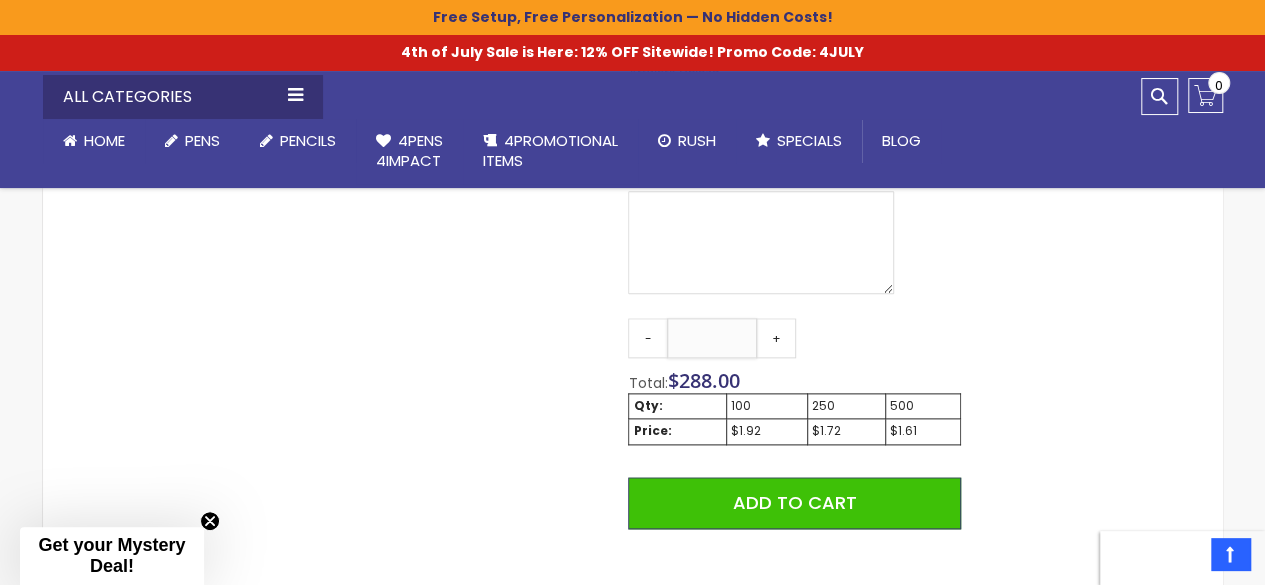 click on "***" at bounding box center [712, 338] 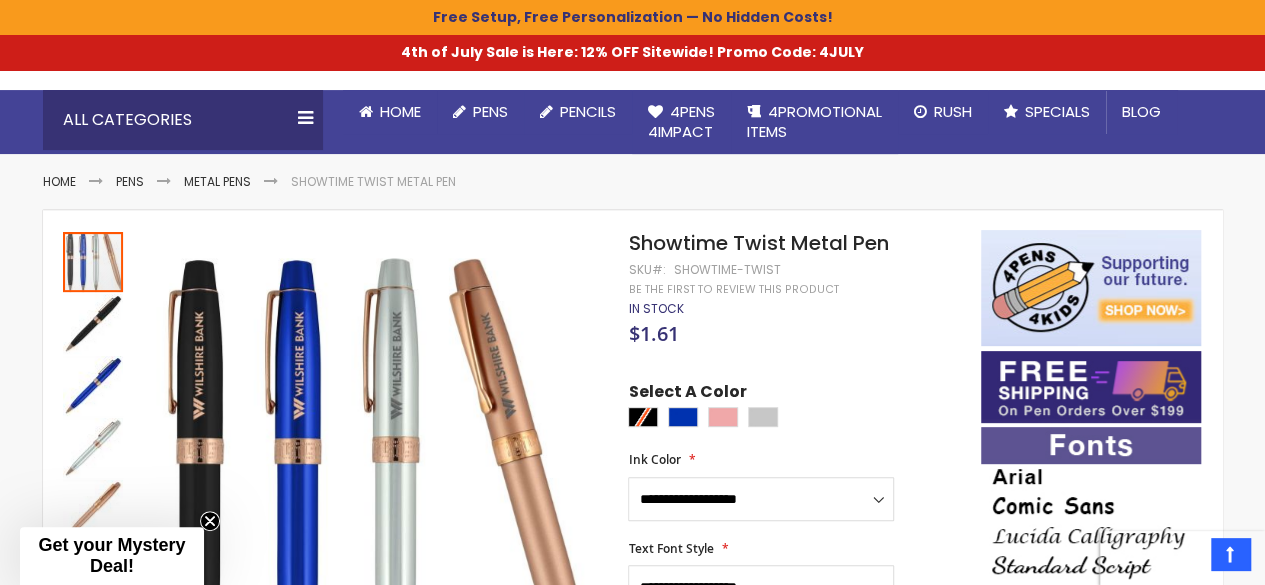 click on "$1.61" at bounding box center [794, 336] 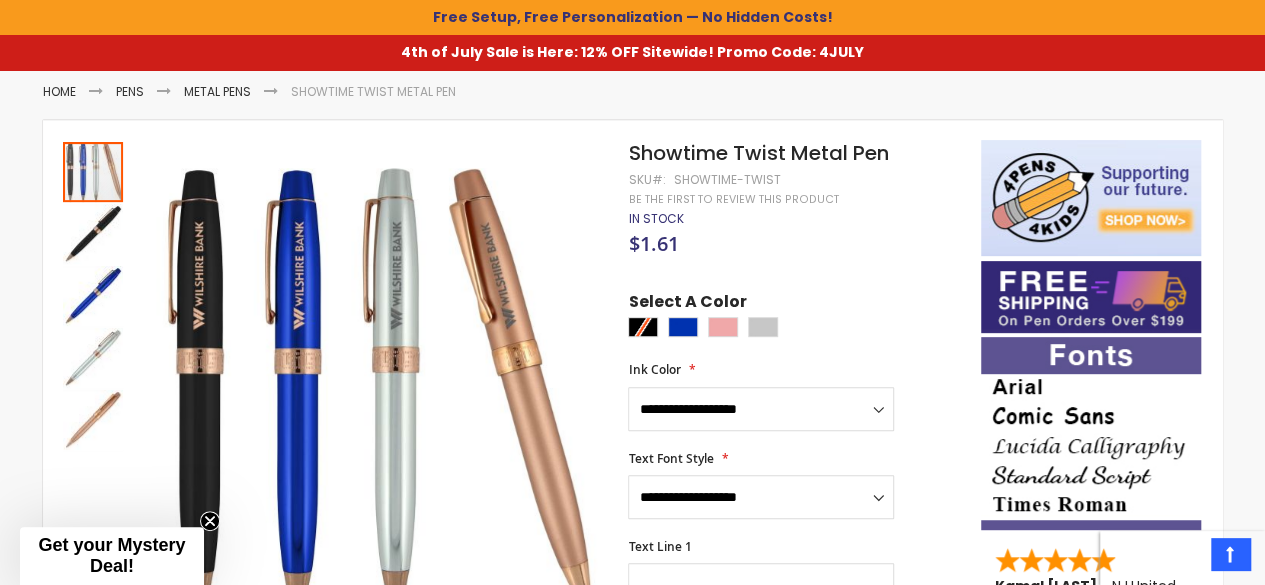 scroll, scrollTop: 260, scrollLeft: 0, axis: vertical 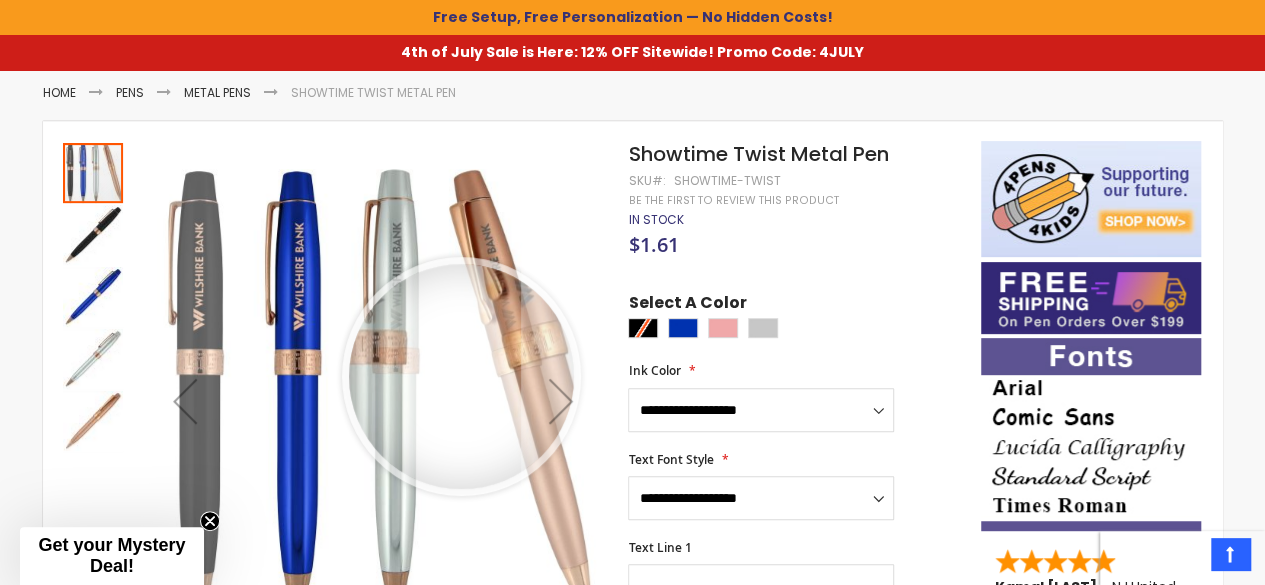 drag, startPoint x: 461, startPoint y: 375, endPoint x: 102, endPoint y: 227, distance: 388.31046 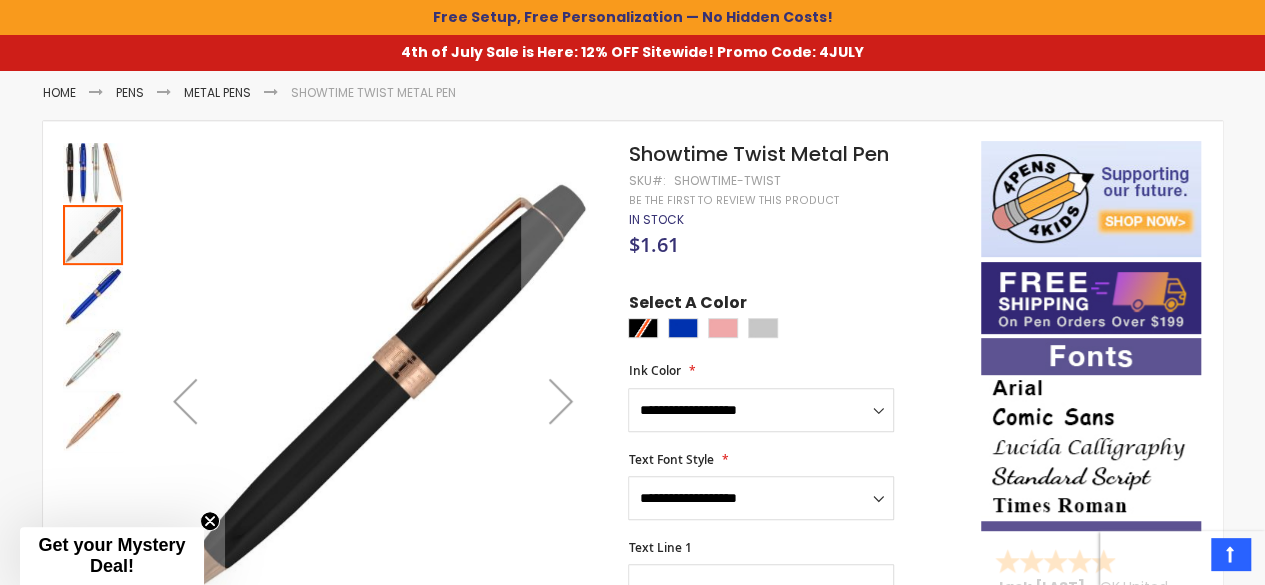 click at bounding box center [93, 173] 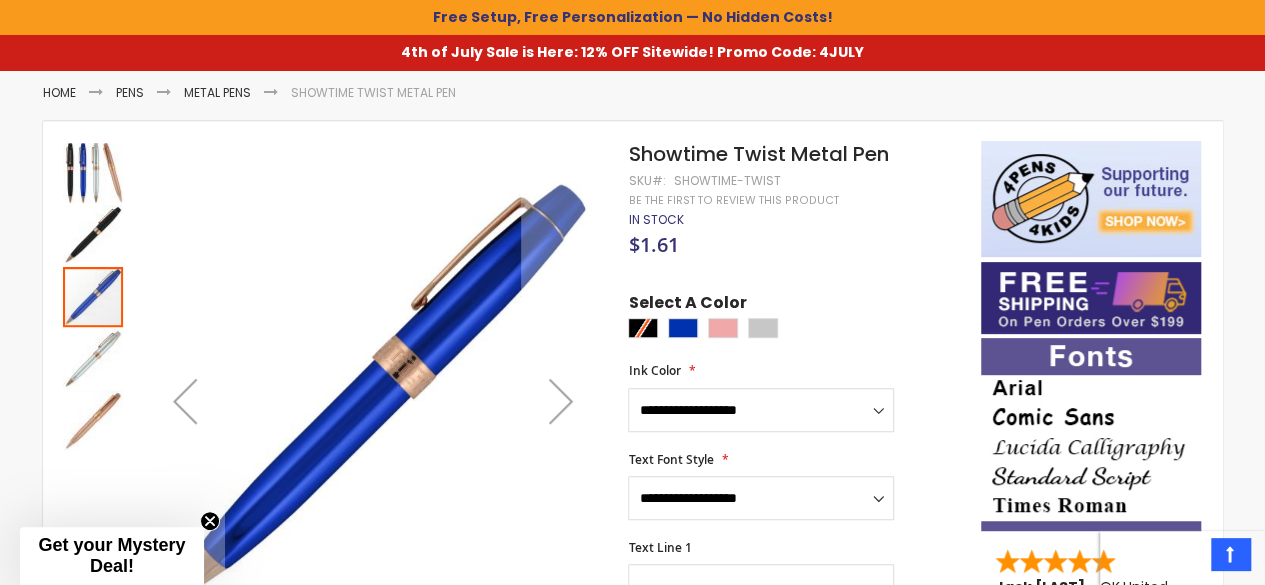 click at bounding box center [93, 297] 